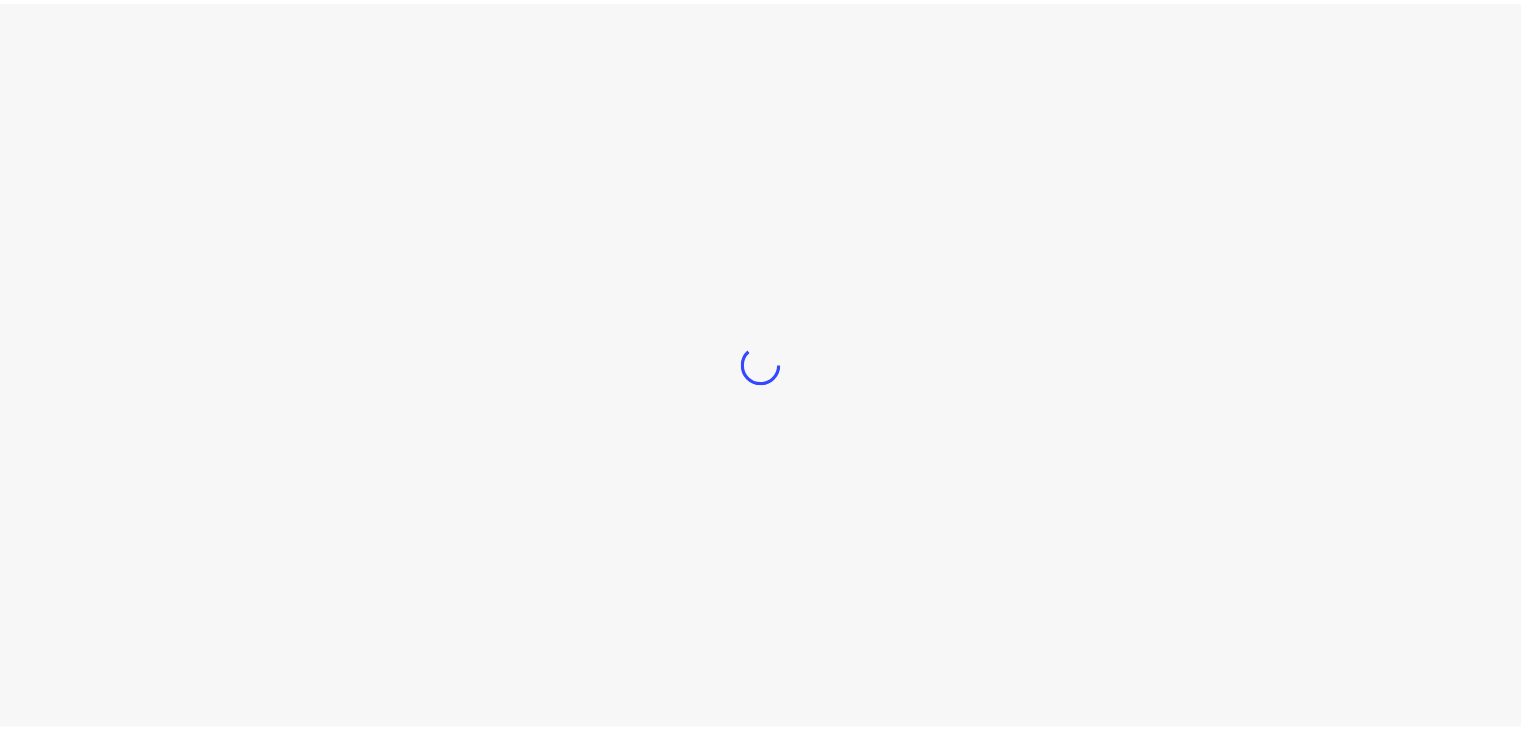 scroll, scrollTop: 0, scrollLeft: 0, axis: both 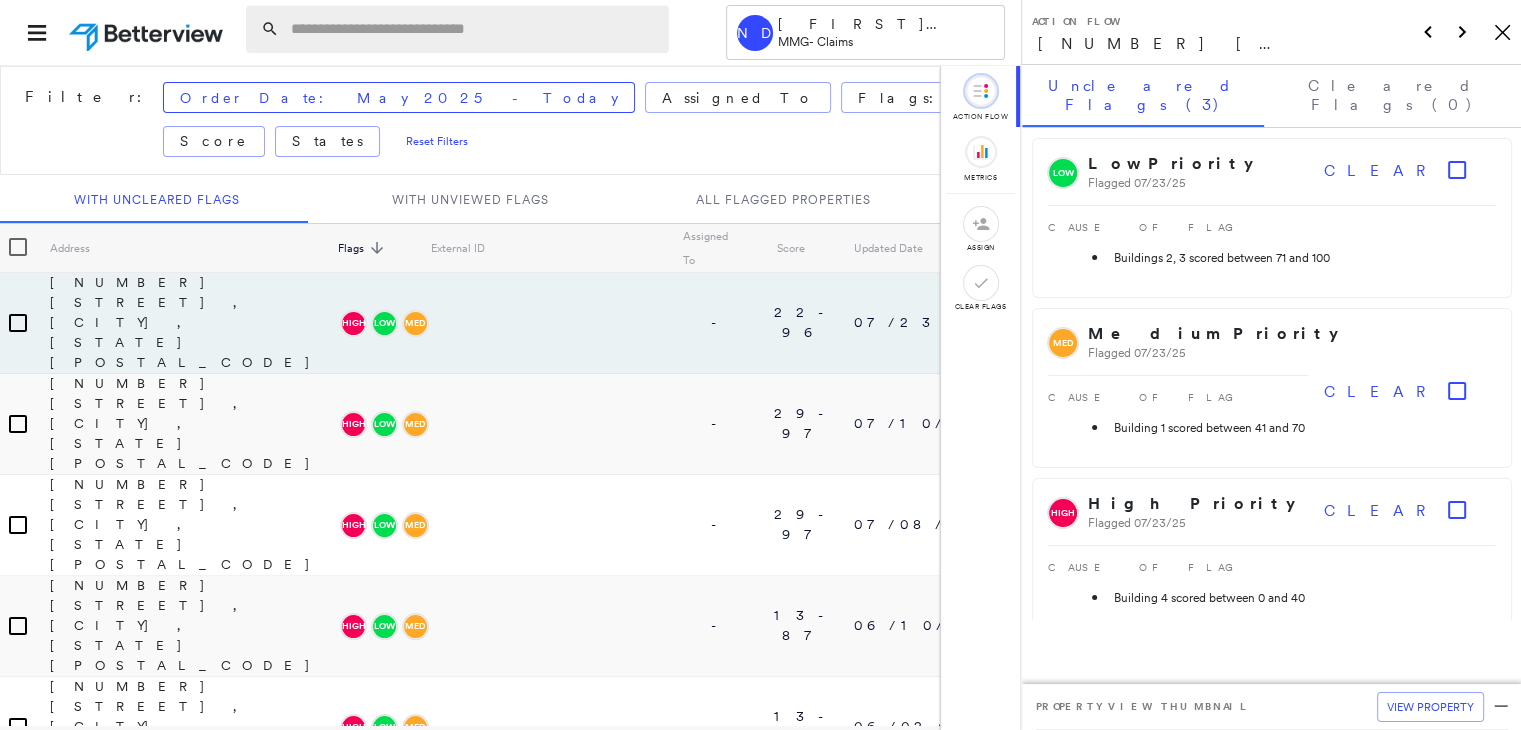 click at bounding box center [474, 29] 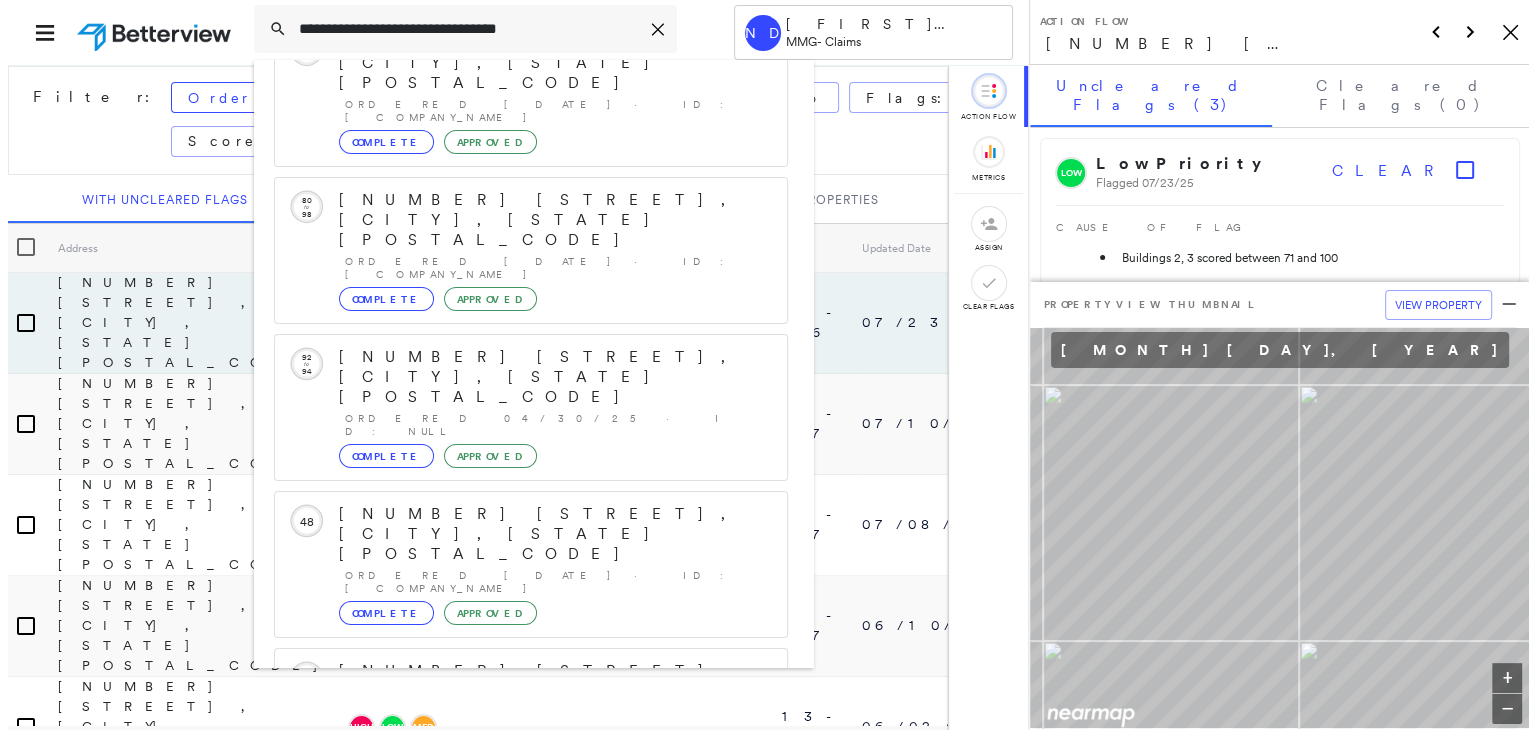 scroll, scrollTop: 208, scrollLeft: 0, axis: vertical 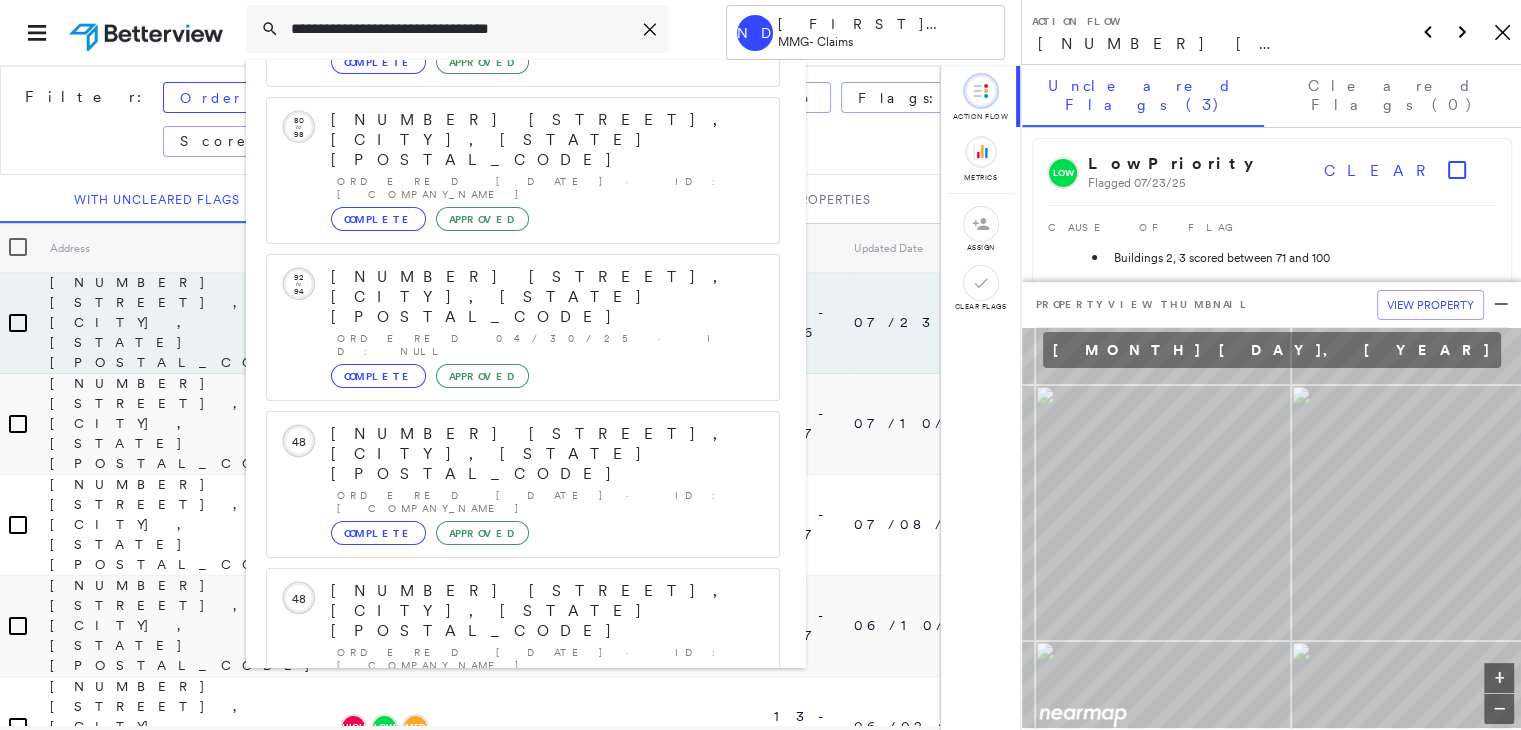 type on "**********" 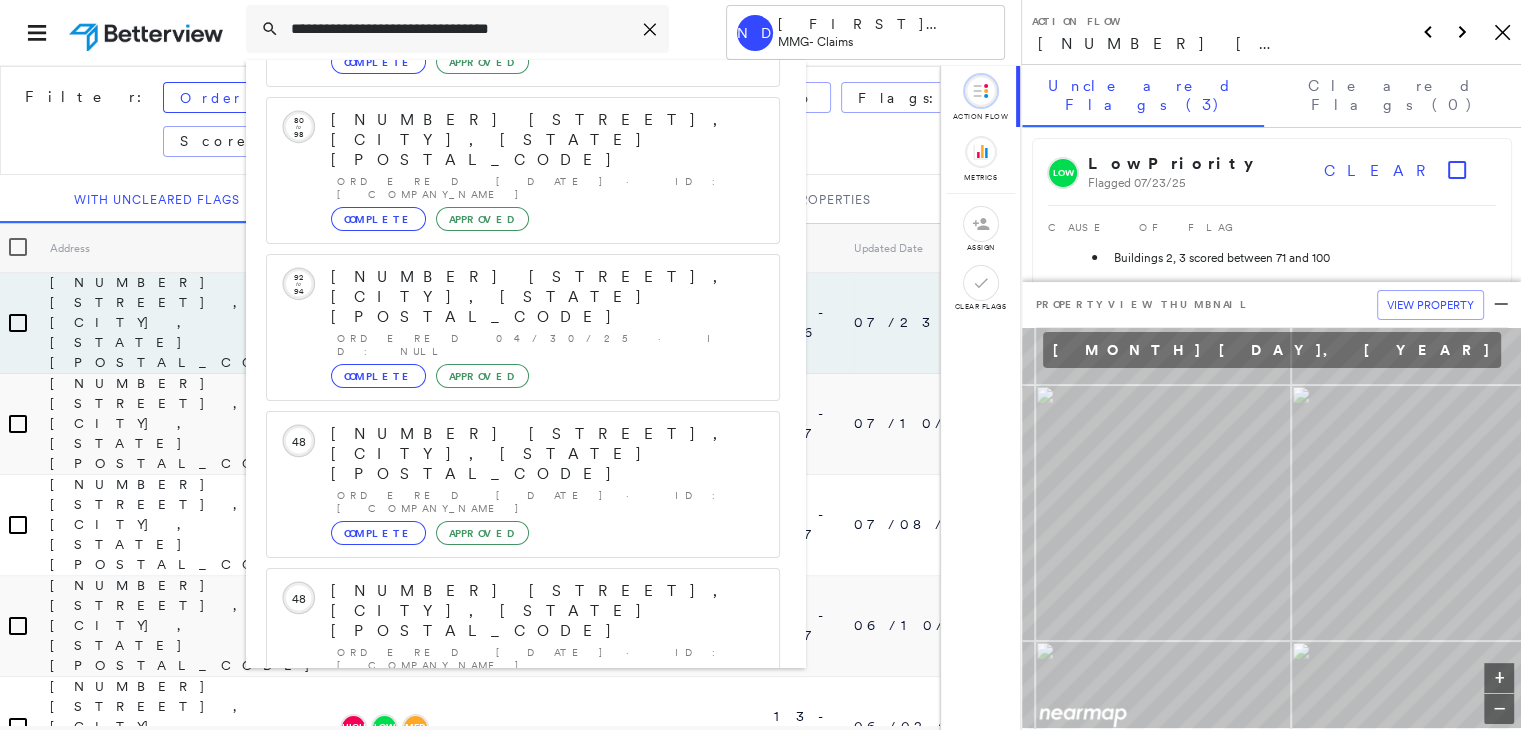 click on "[NUMBER] [STREET], [CITY], [STATE] [POSTAL_CODE]" at bounding box center [501, 903] 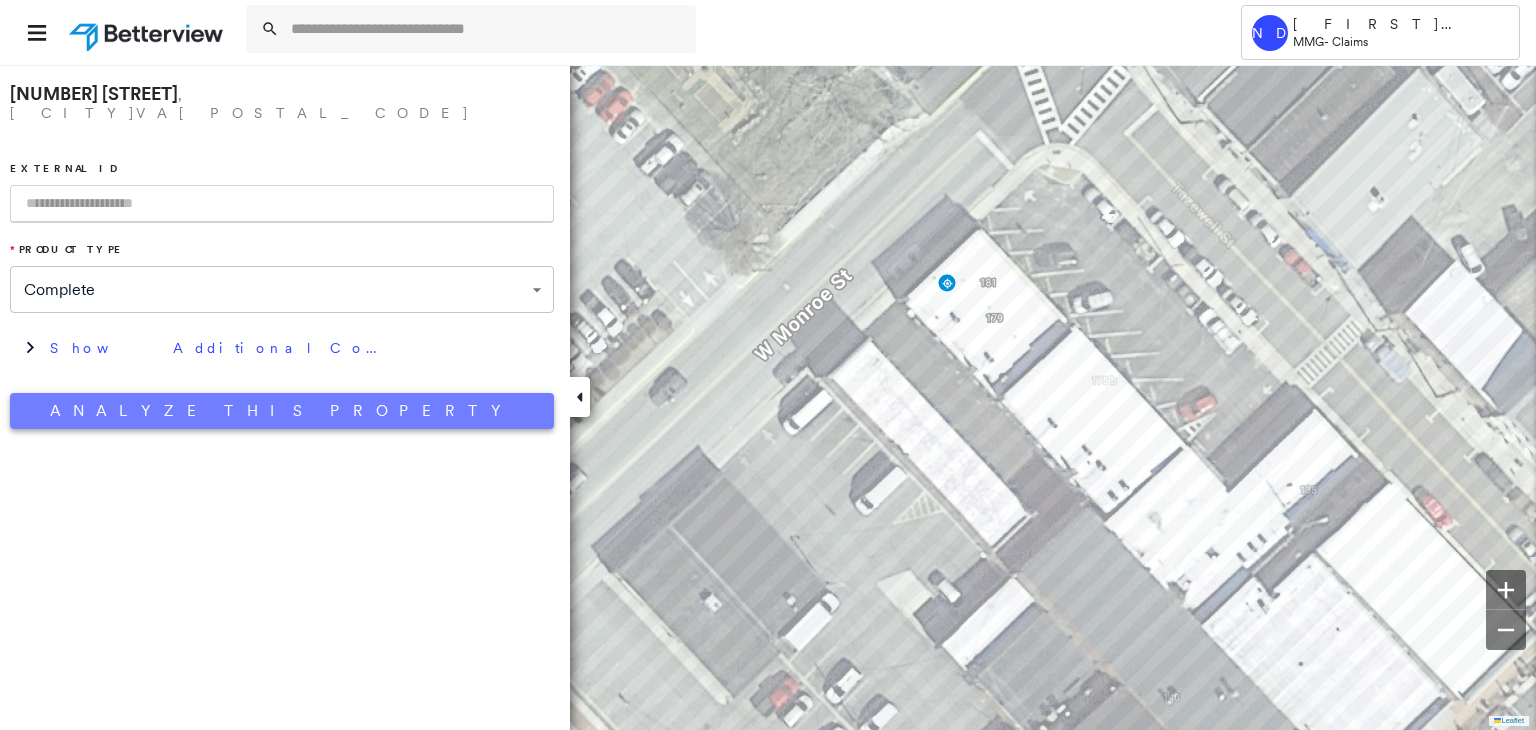 click on "Analyze This Property" at bounding box center [282, 411] 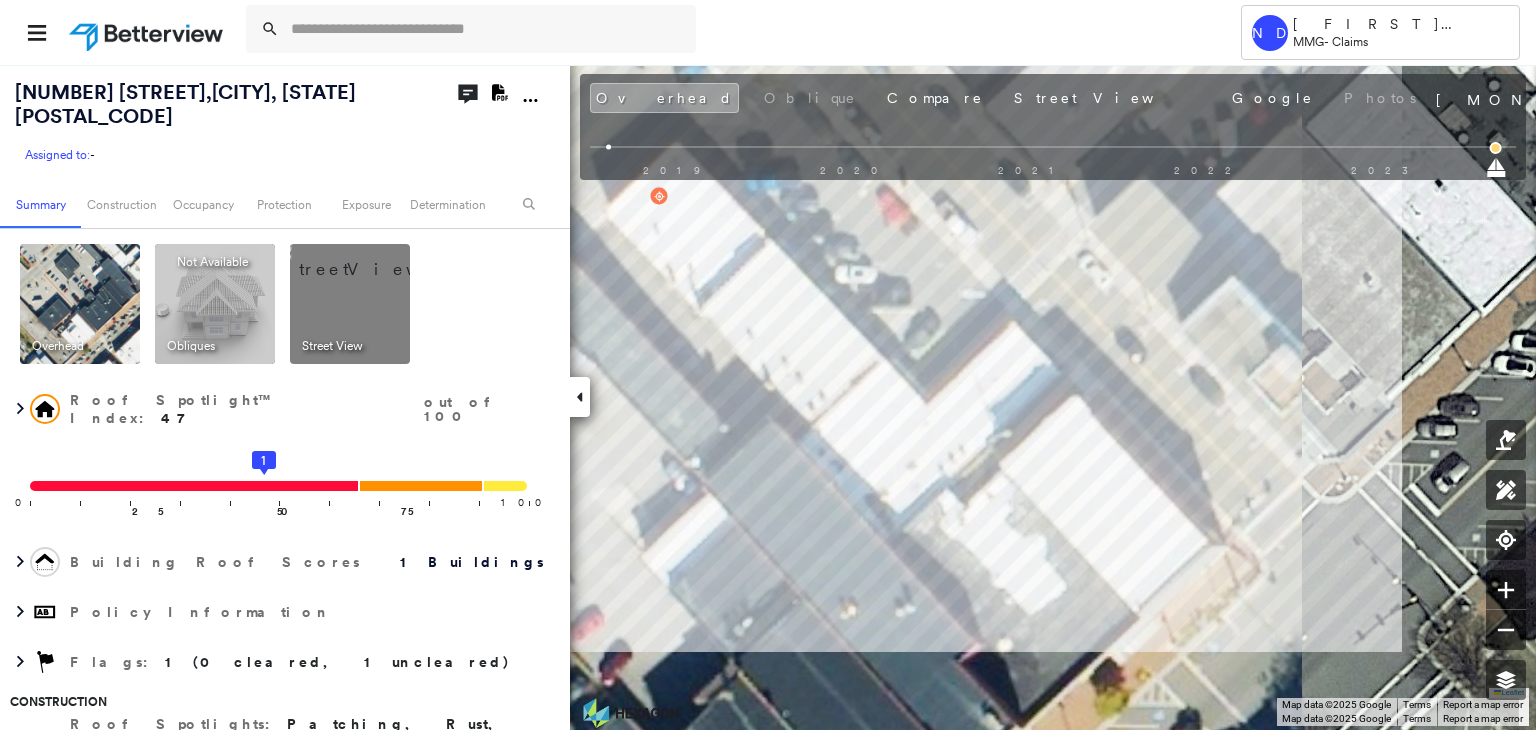 click on "Map data ©[YEAR] Google Imagery ©[YEAR] Airbus, Commonwealth of Virginia" at bounding box center (768, 397) 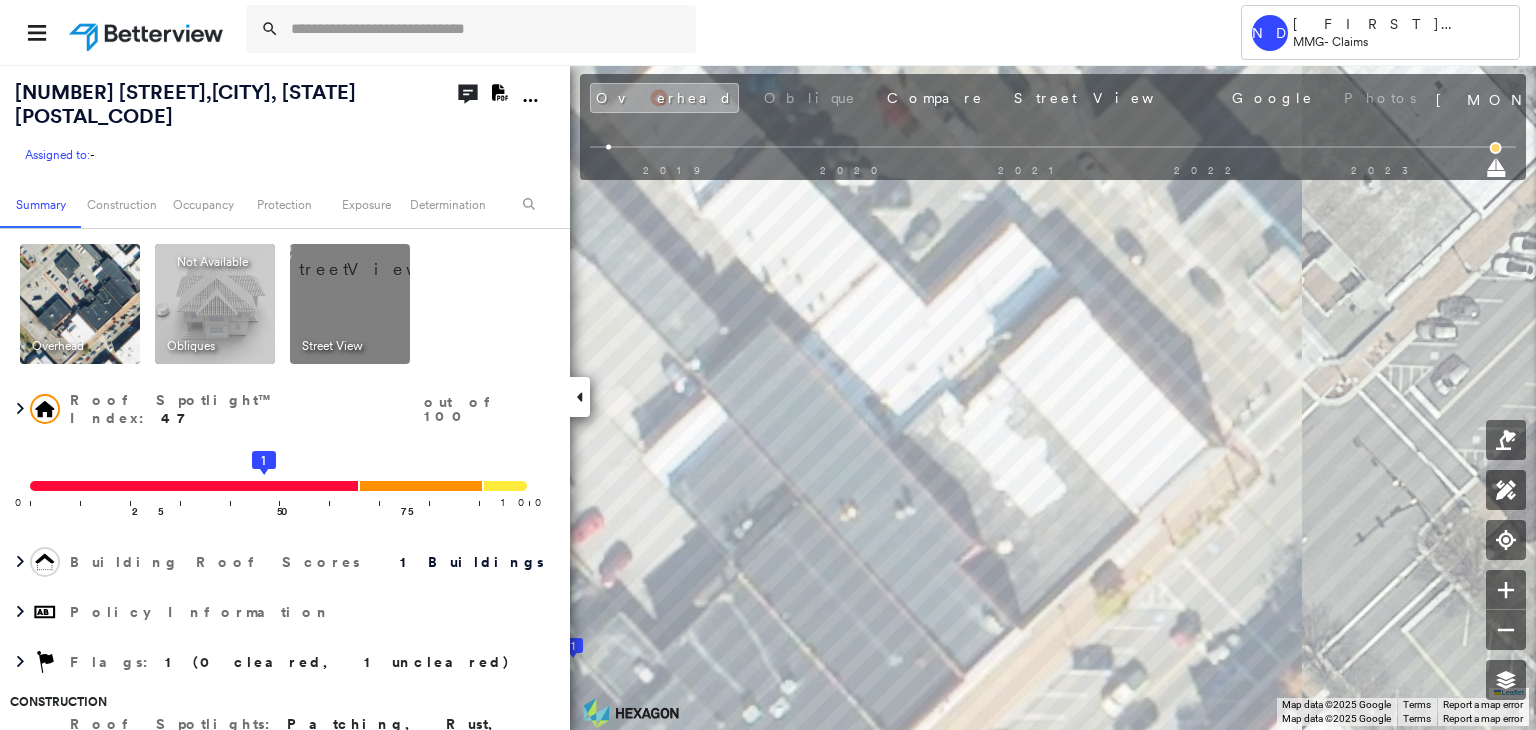 click on "Street View" at bounding box center (332, 346) 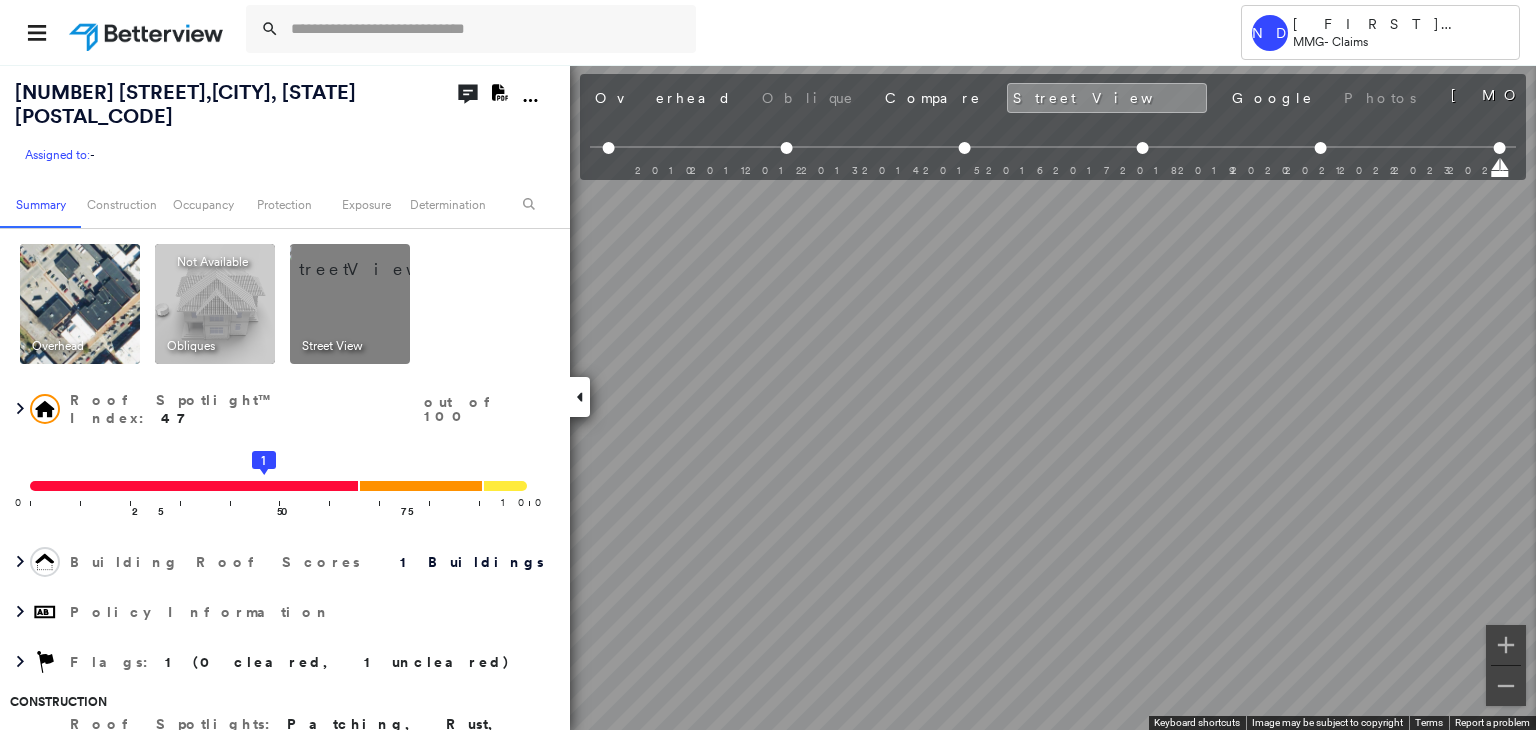 scroll, scrollTop: 0, scrollLeft: 61, axis: horizontal 